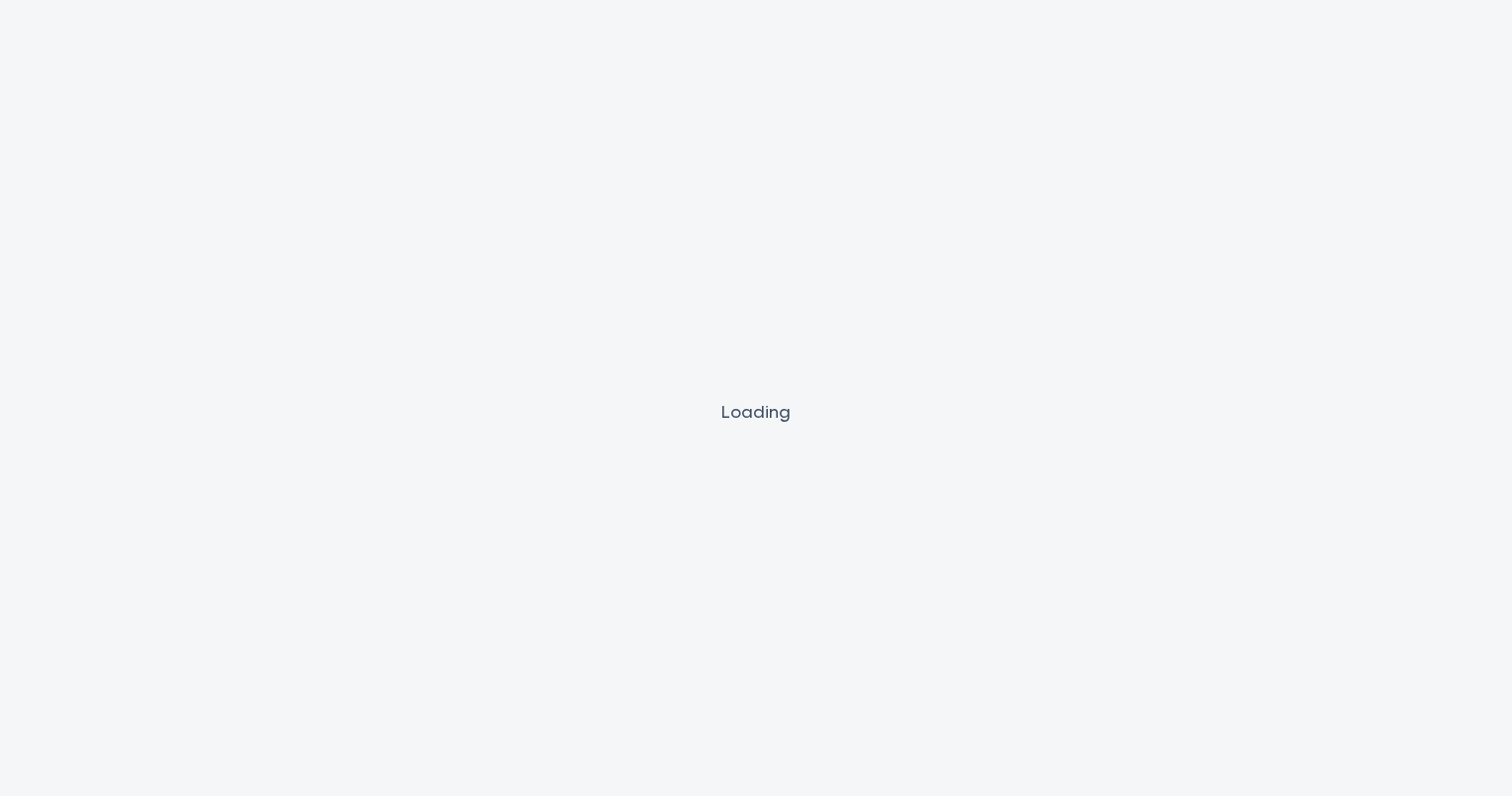 scroll, scrollTop: 0, scrollLeft: 0, axis: both 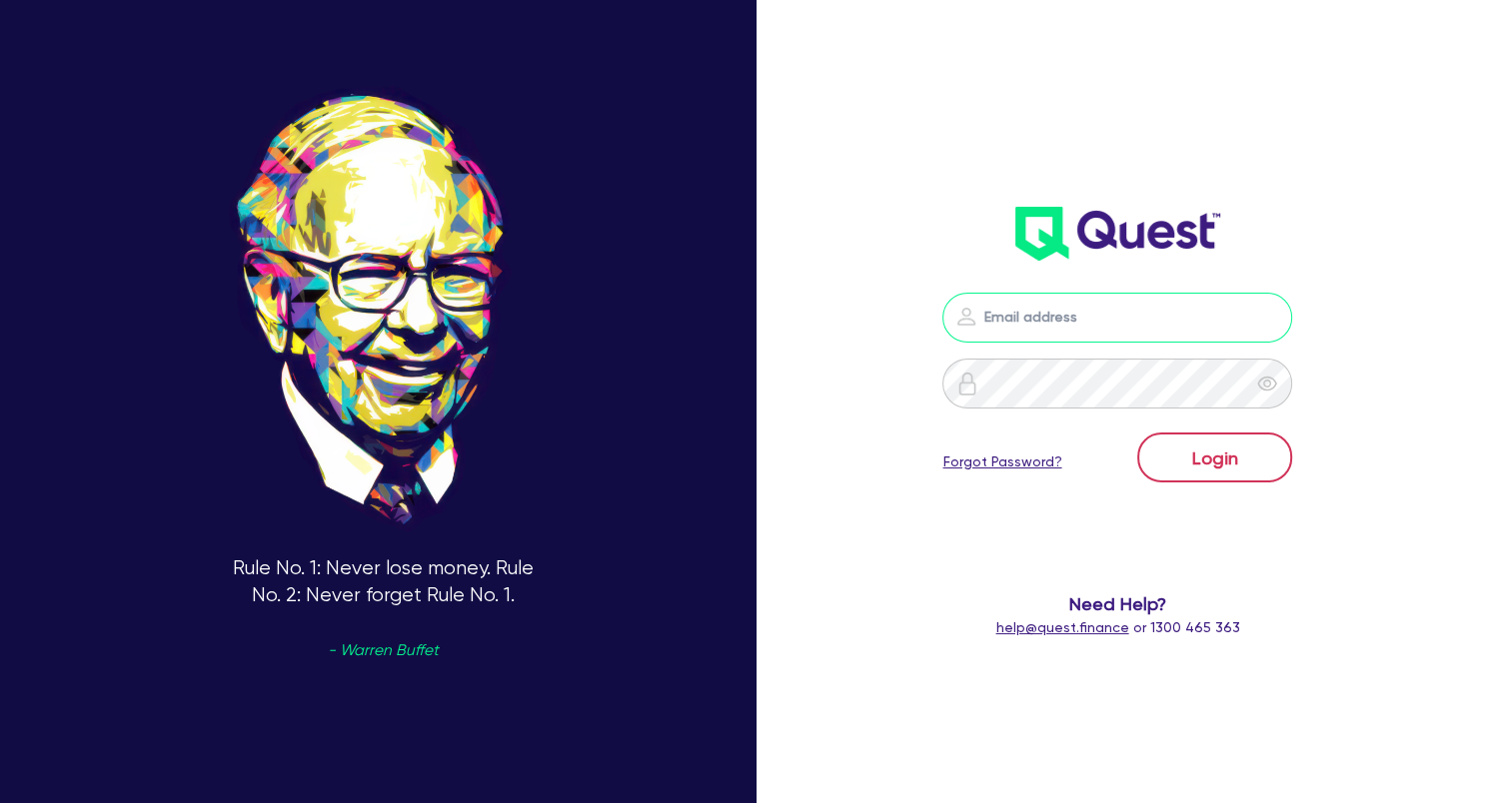 type on "[ALPHANUMERIC]@[DOMAIN].com" 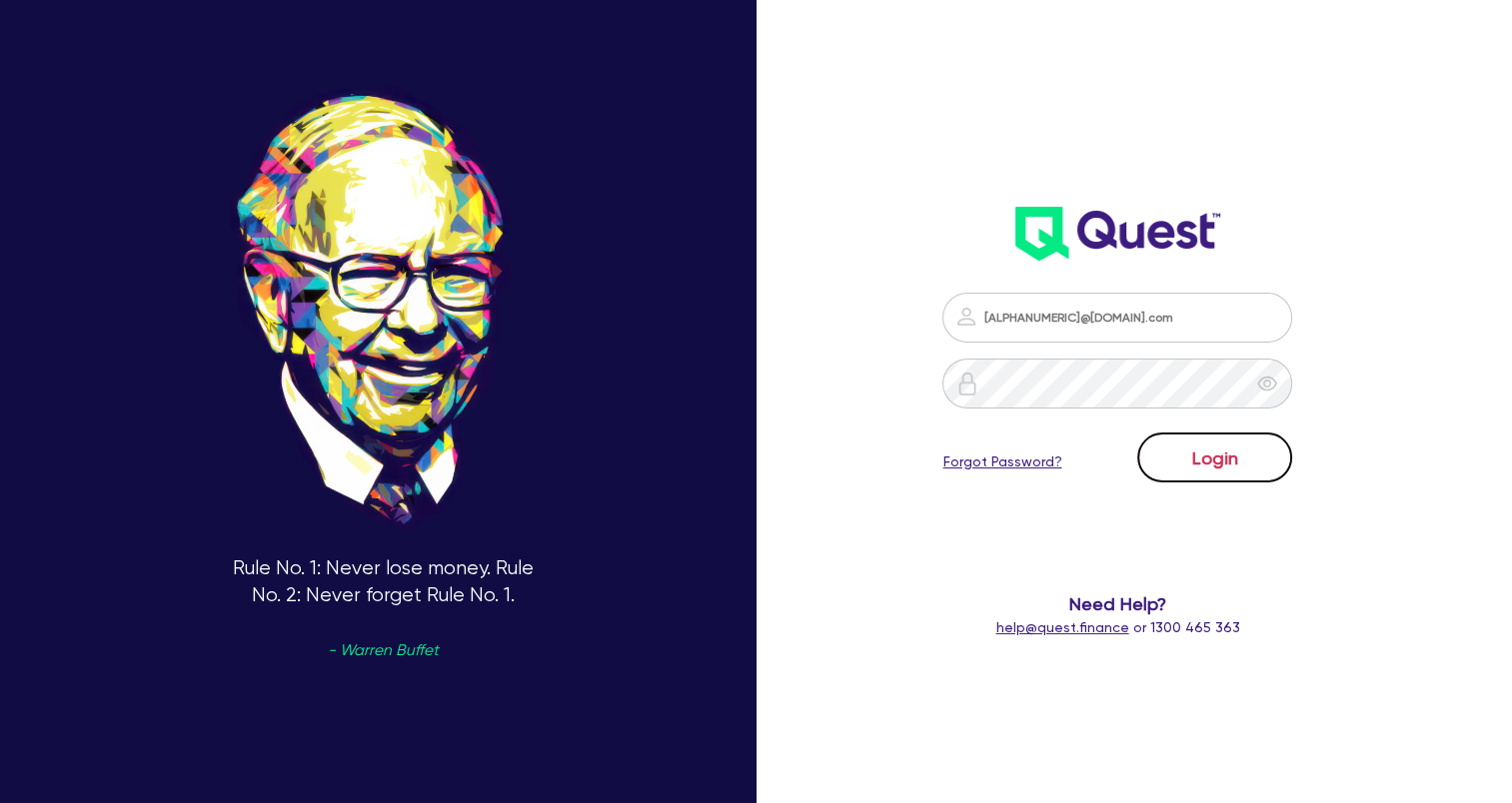click on "Login" at bounding box center (1214, 457) 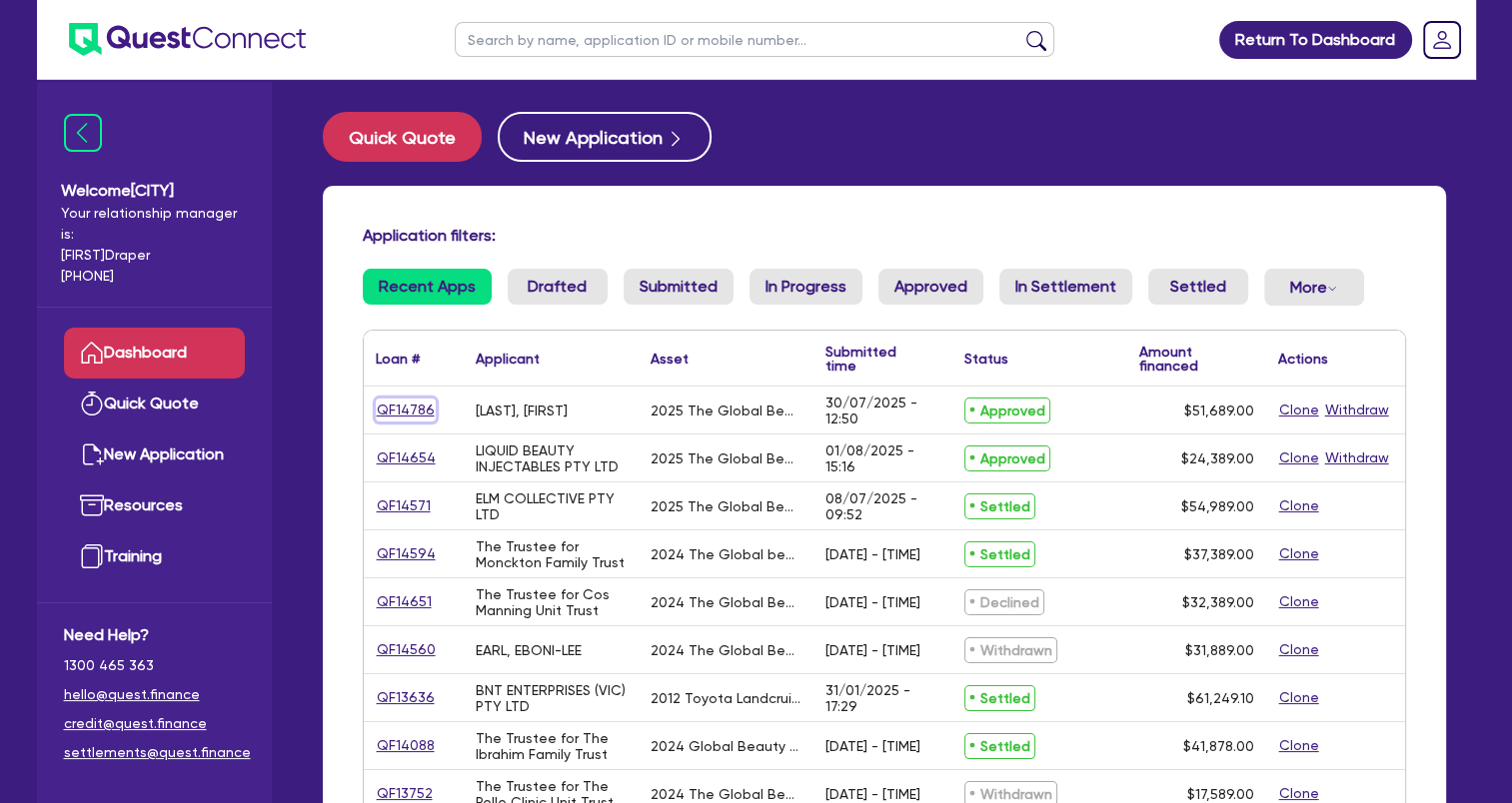 click on "QF14786" at bounding box center [406, 409] 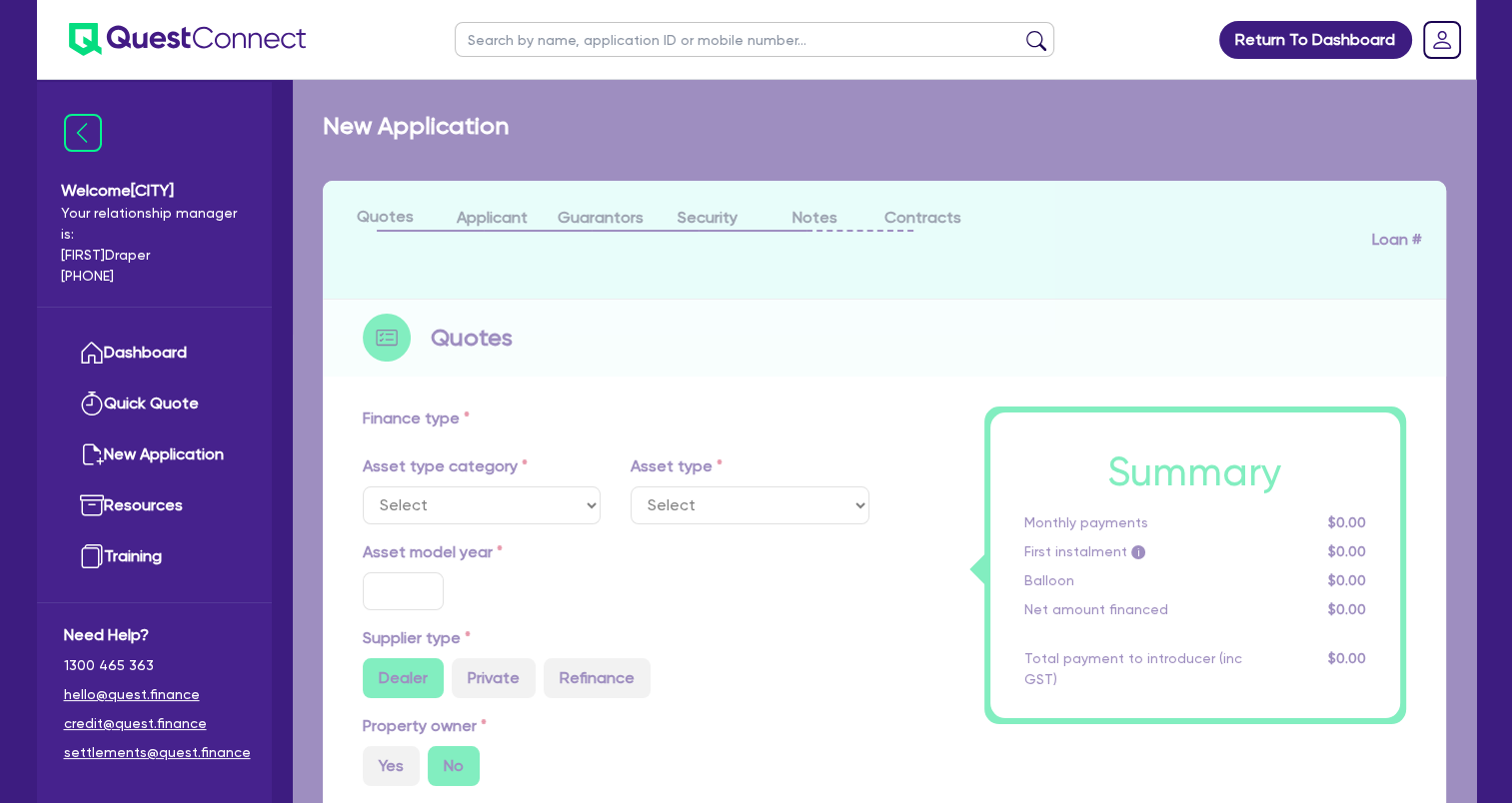 select on "TERTIARY_ASSETS" 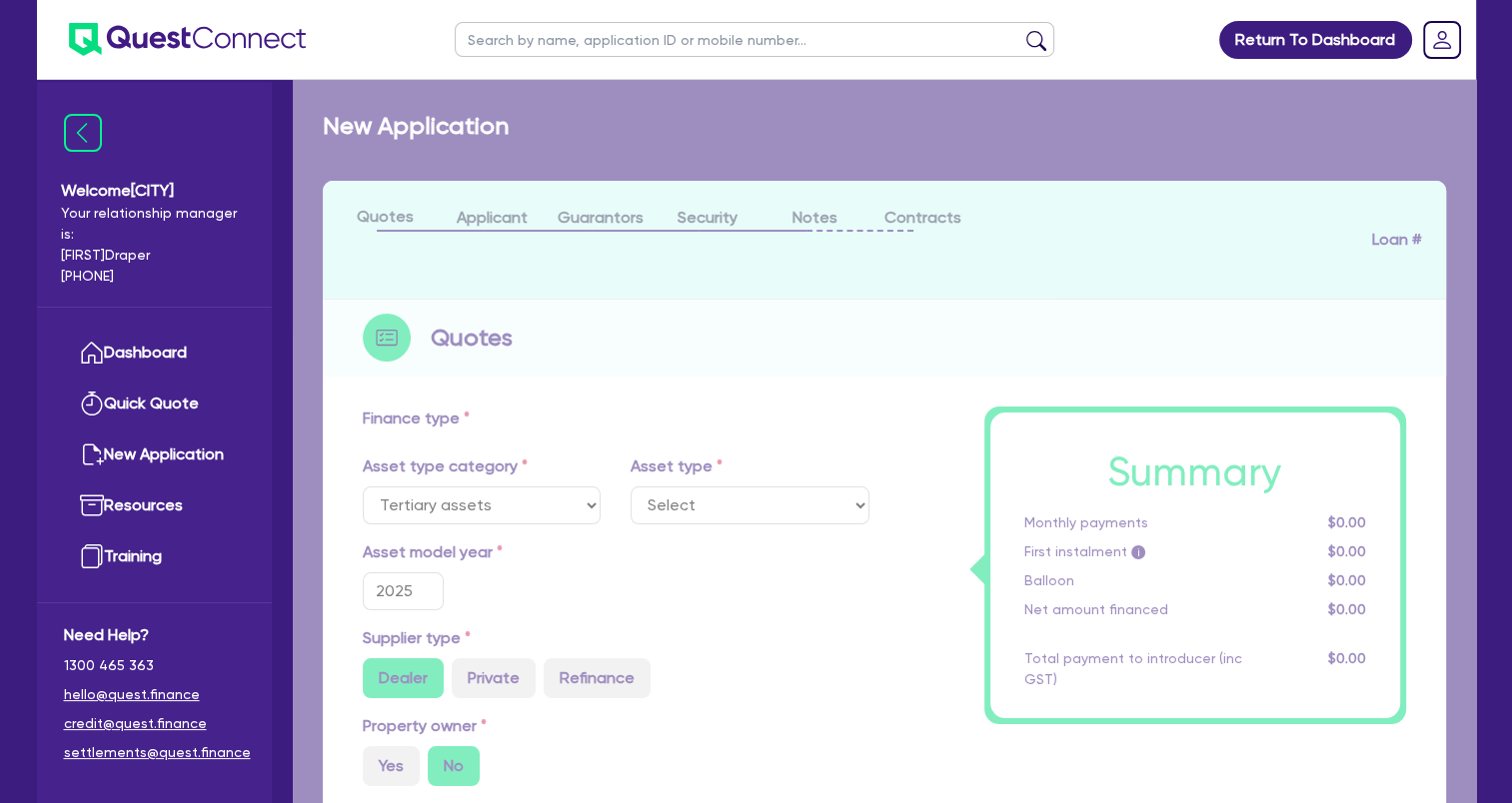 select on "BEAUTY_EQUIPMENT" 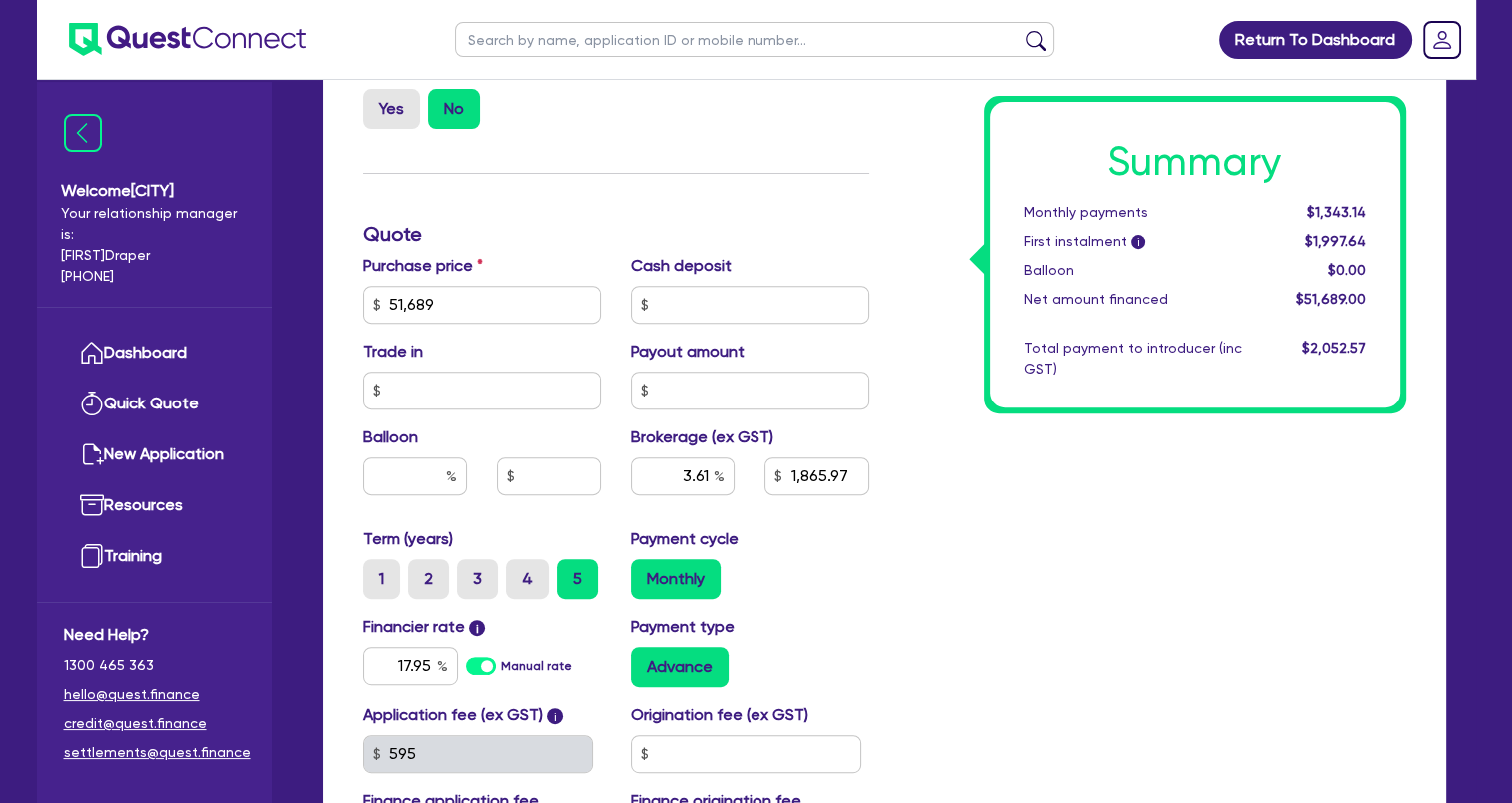 scroll, scrollTop: 996, scrollLeft: 0, axis: vertical 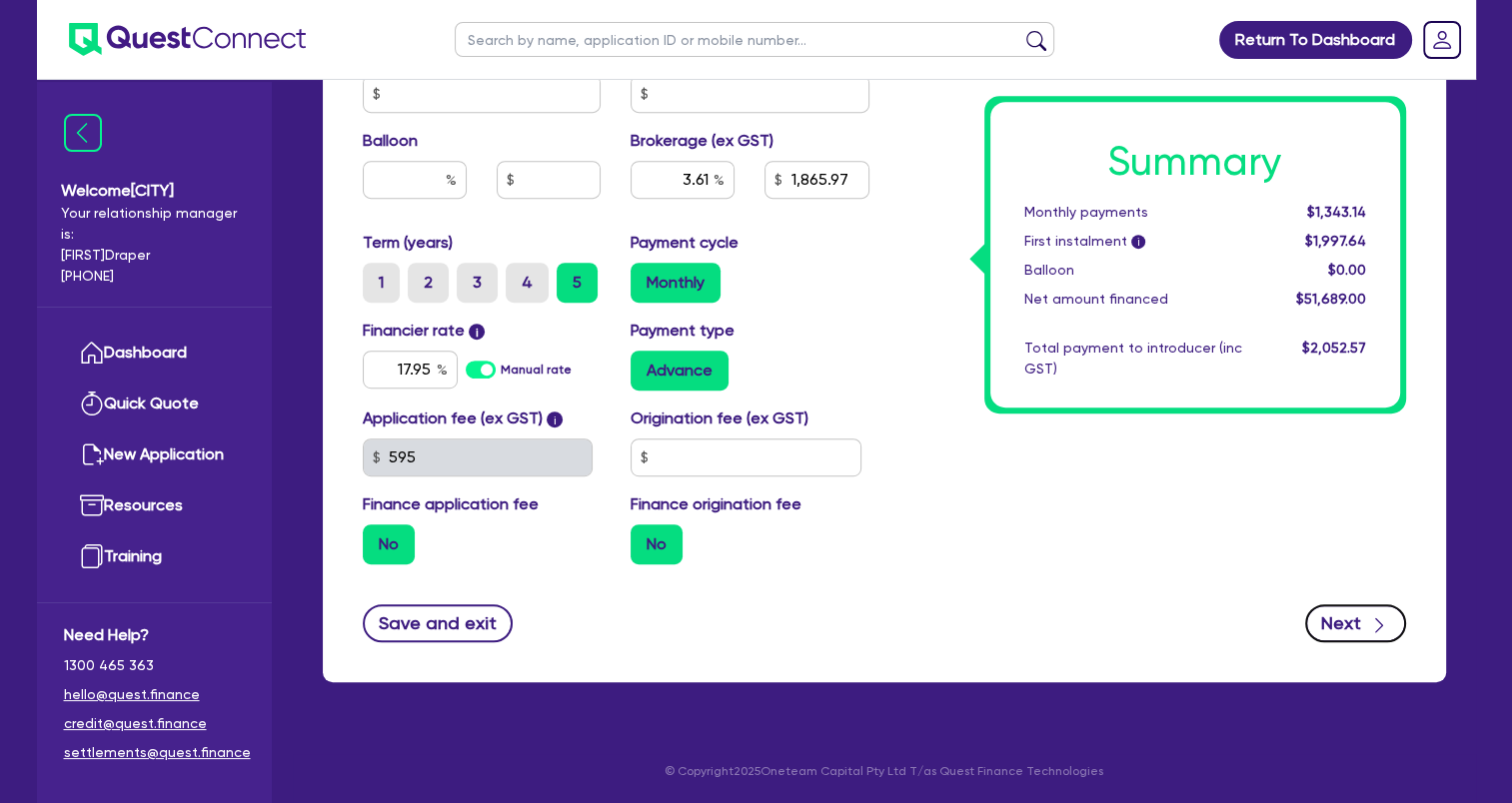 click 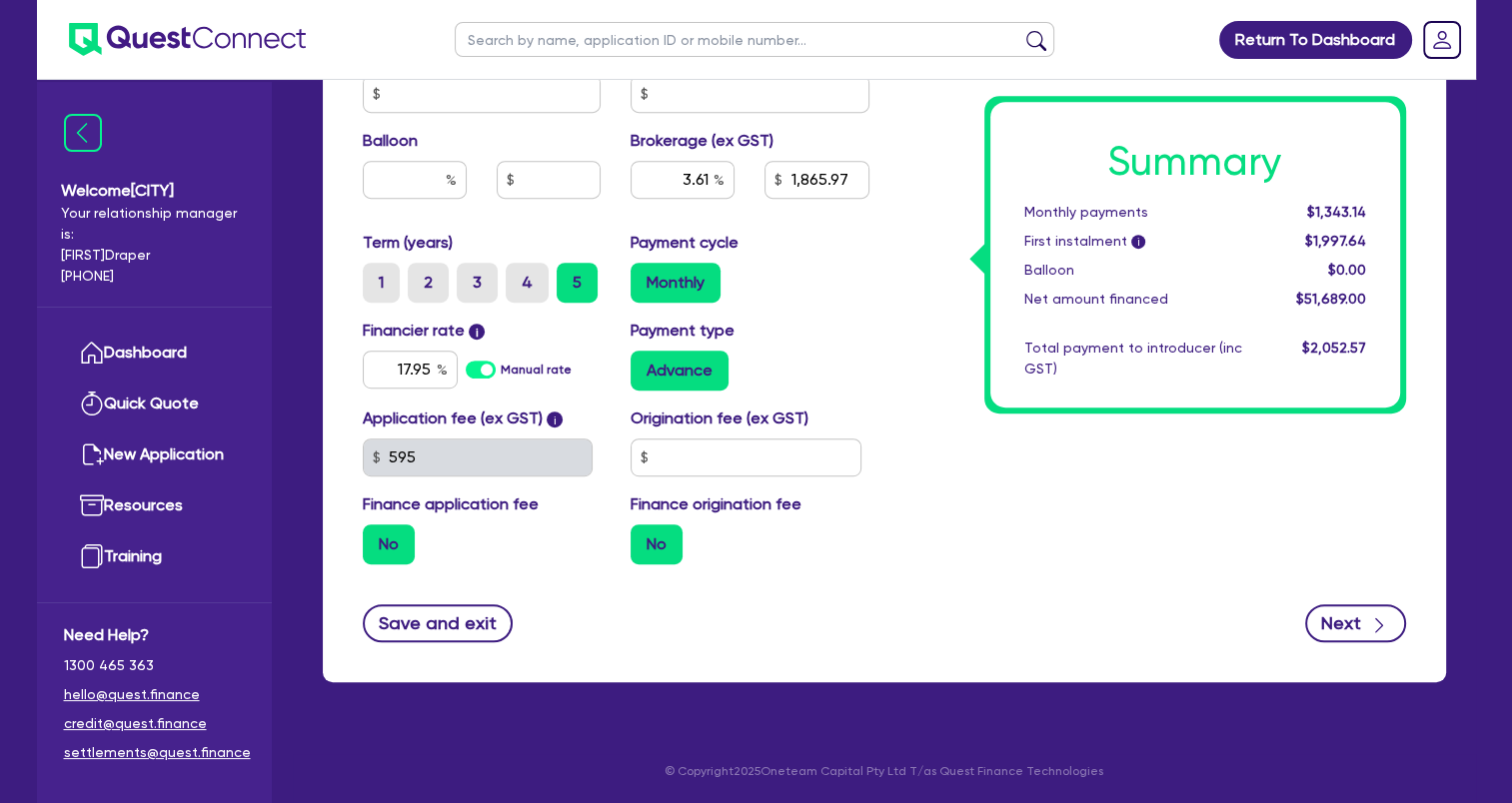 scroll, scrollTop: 0, scrollLeft: 0, axis: both 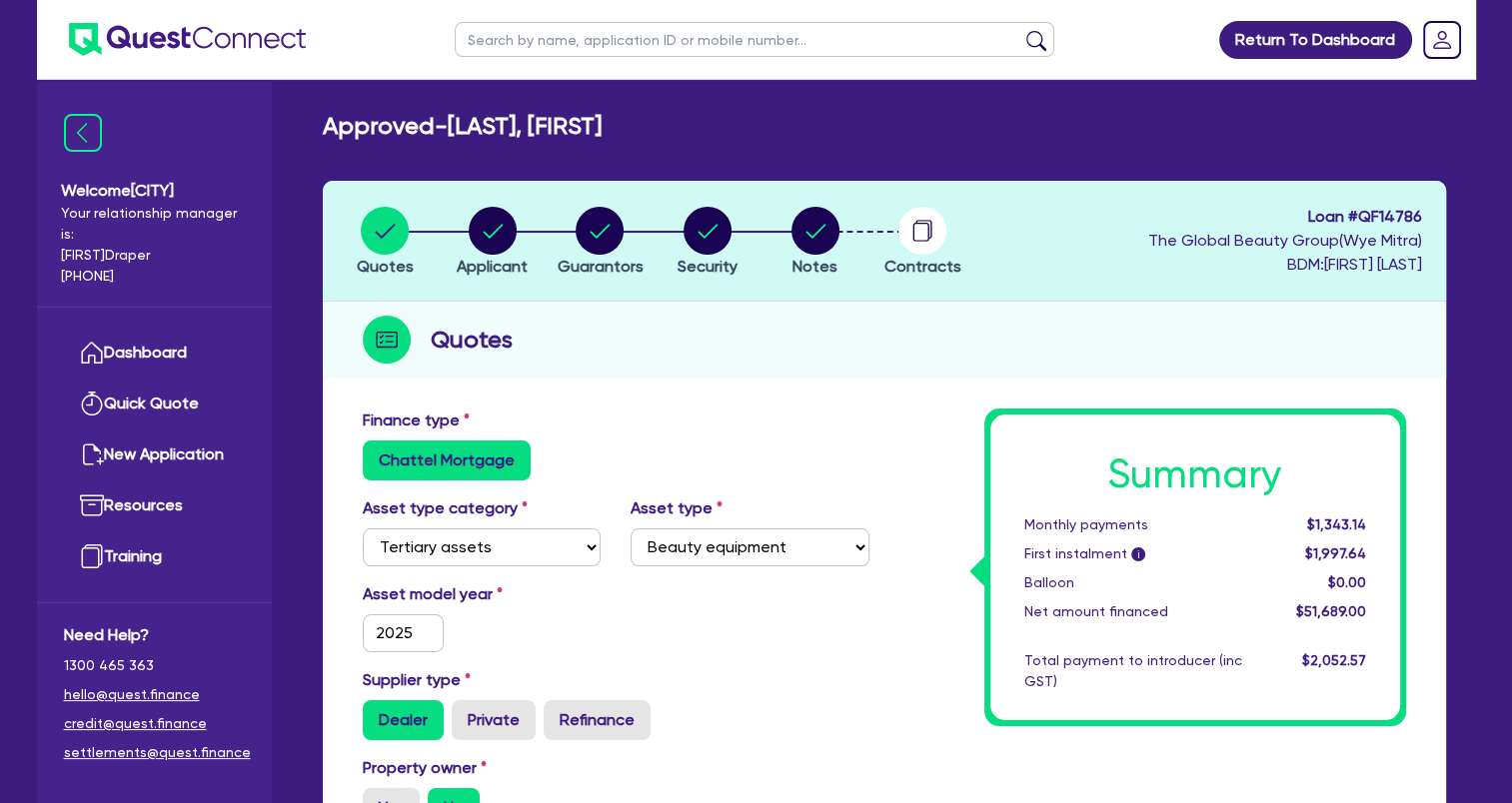 select on "SOLE_TRADER" 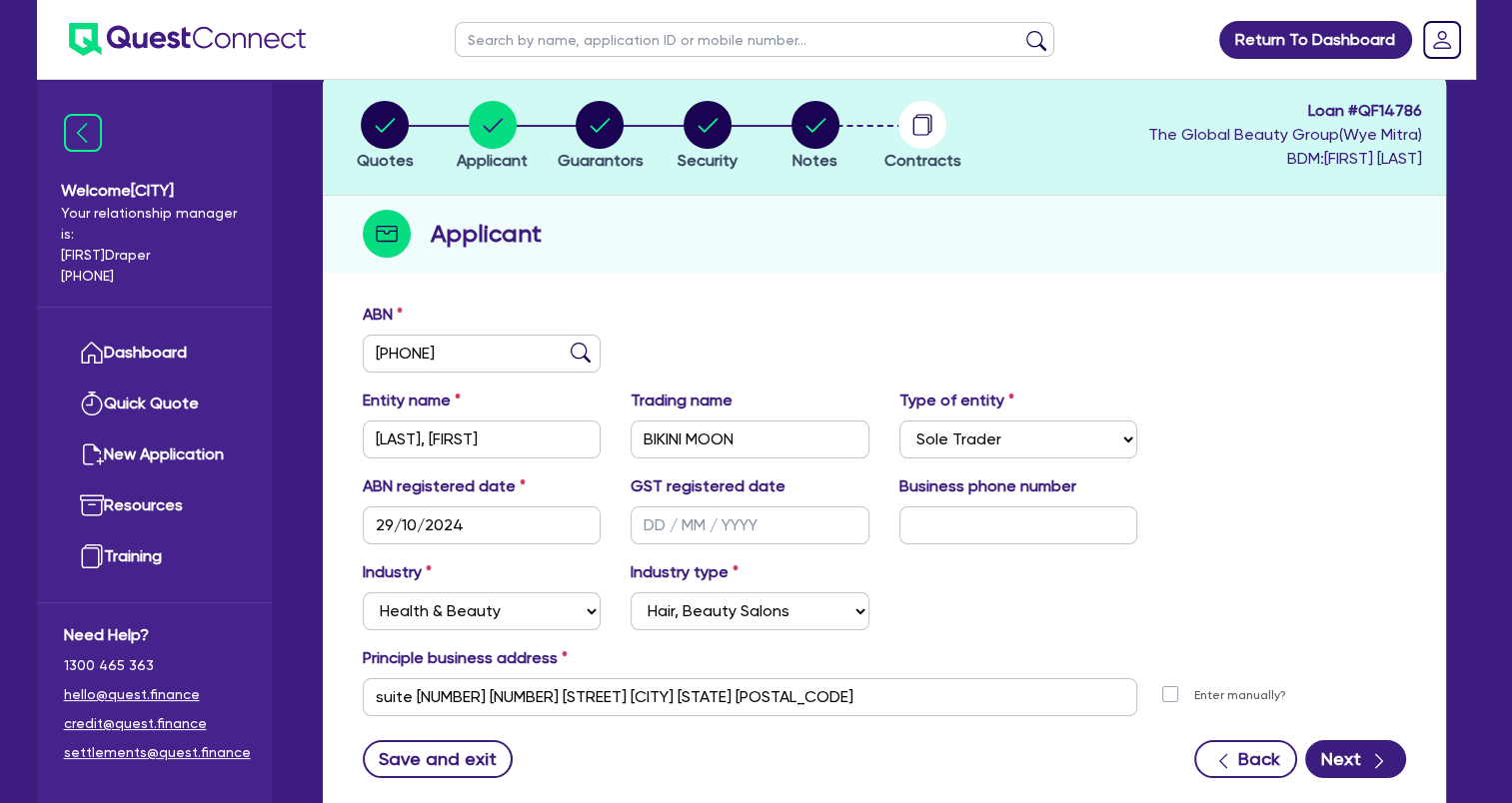 scroll, scrollTop: 242, scrollLeft: 0, axis: vertical 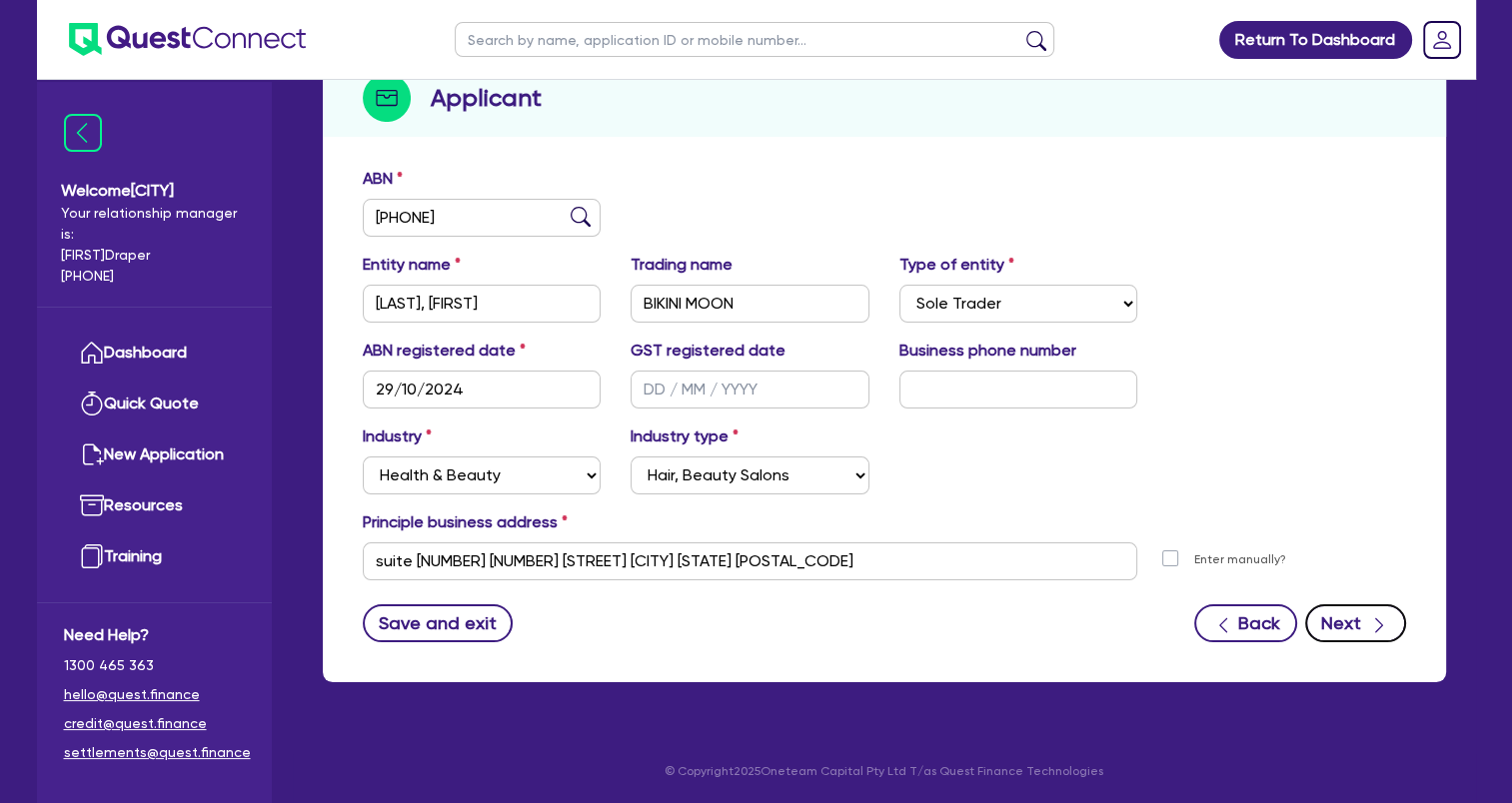 click on "Next" at bounding box center (1355, 623) 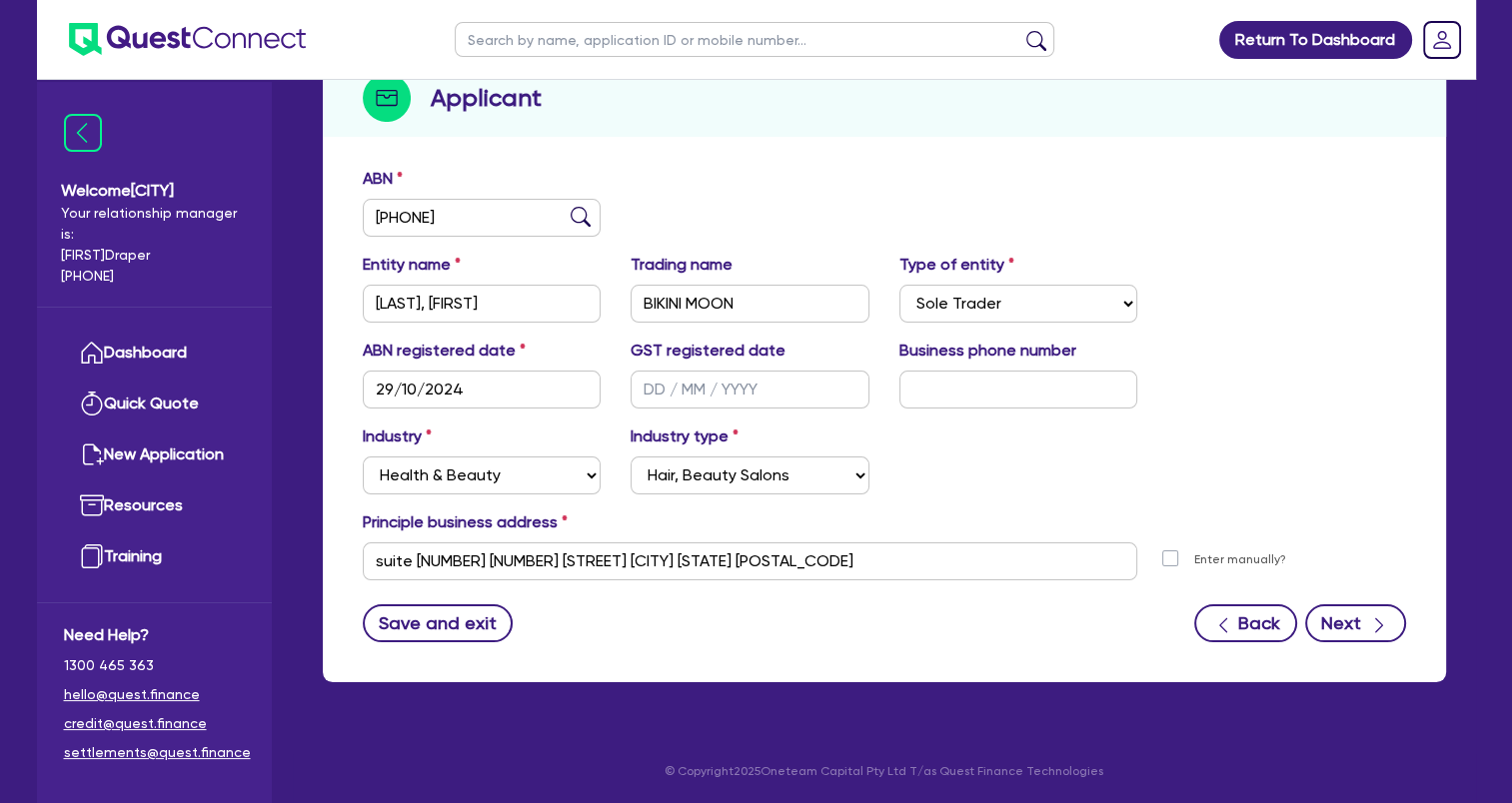 select on "MS" 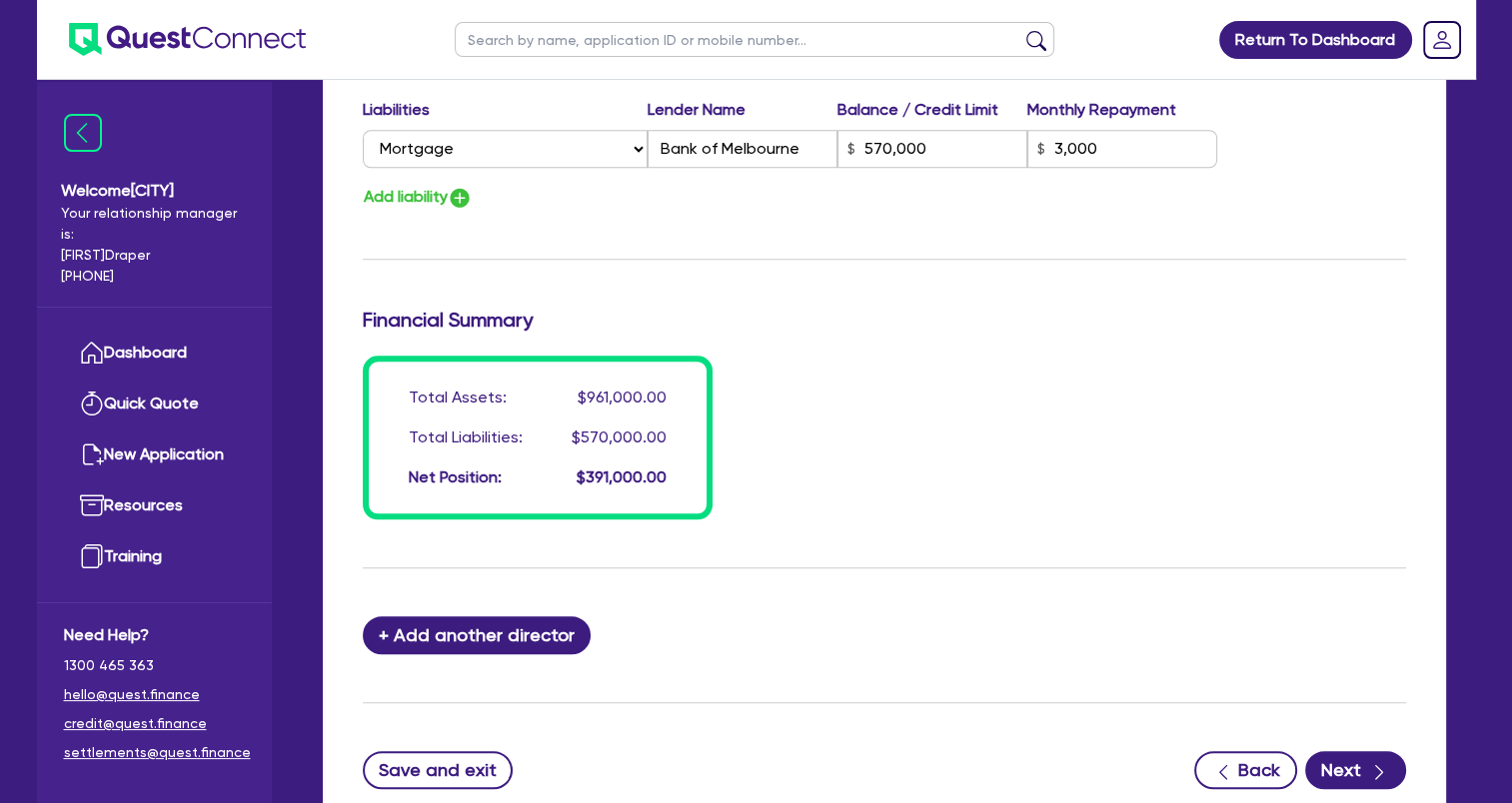 scroll, scrollTop: 1596, scrollLeft: 0, axis: vertical 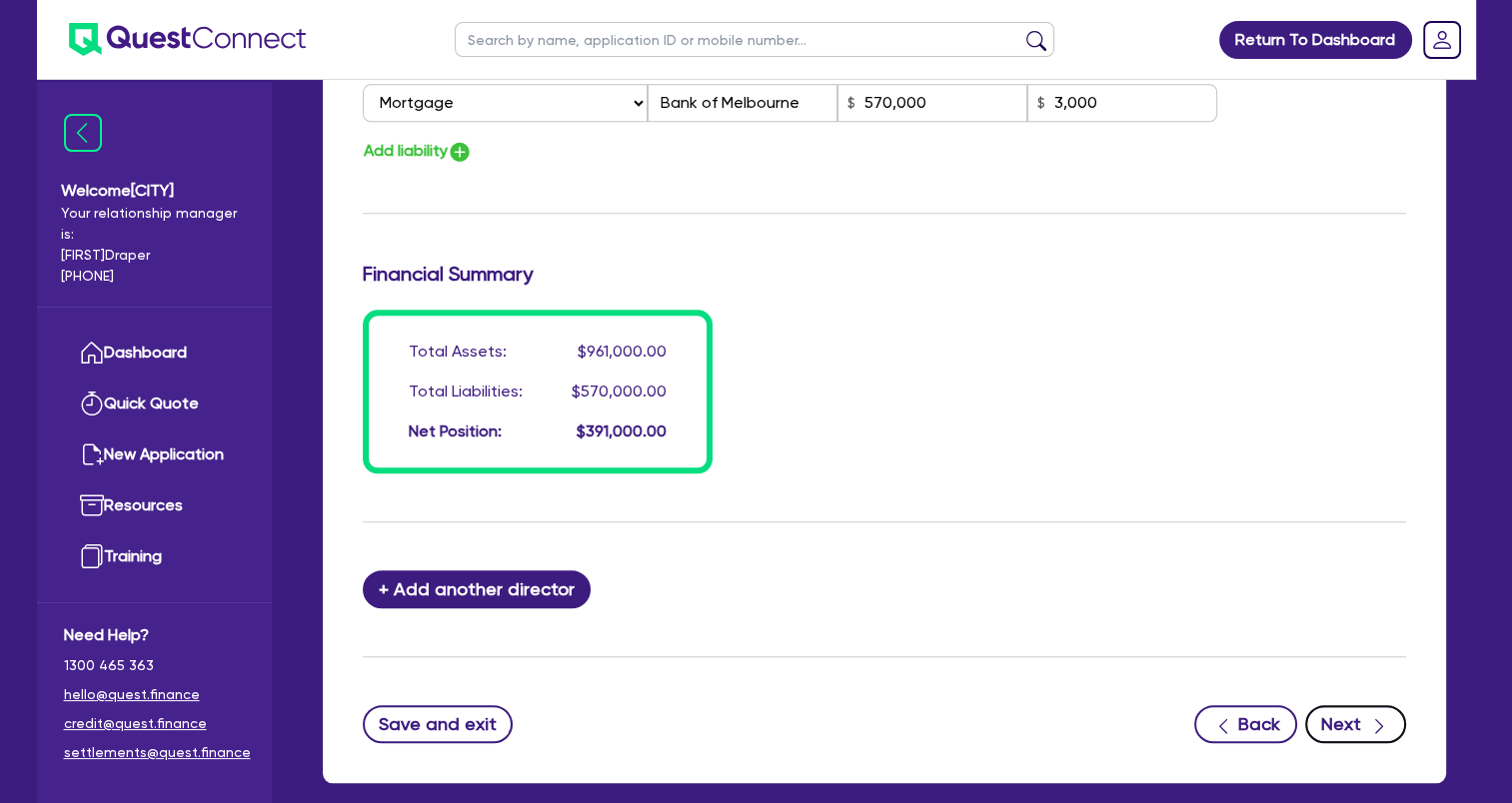 click on "Next" at bounding box center (1355, 724) 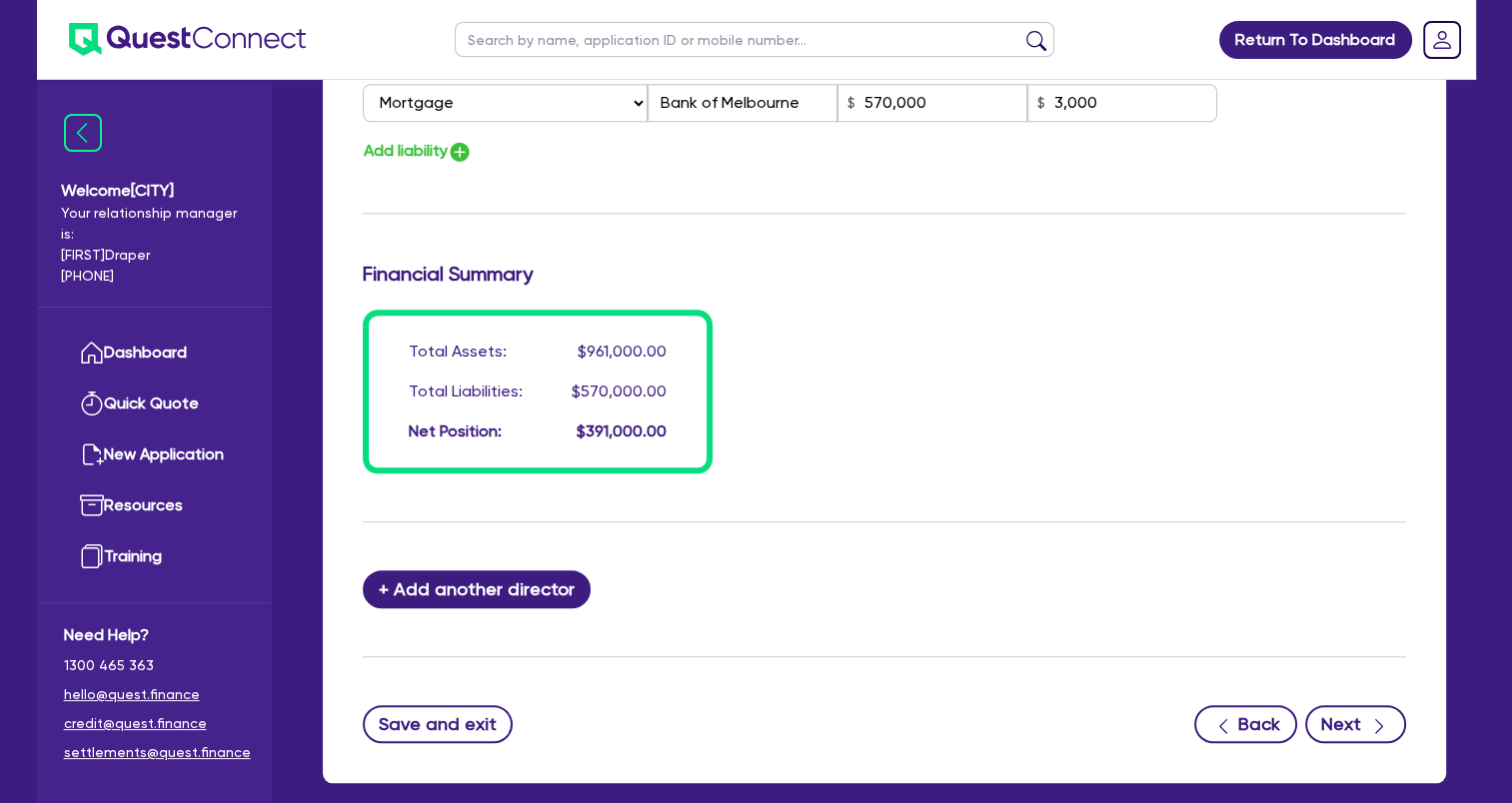 select on "TERTIARY_ASSETS" 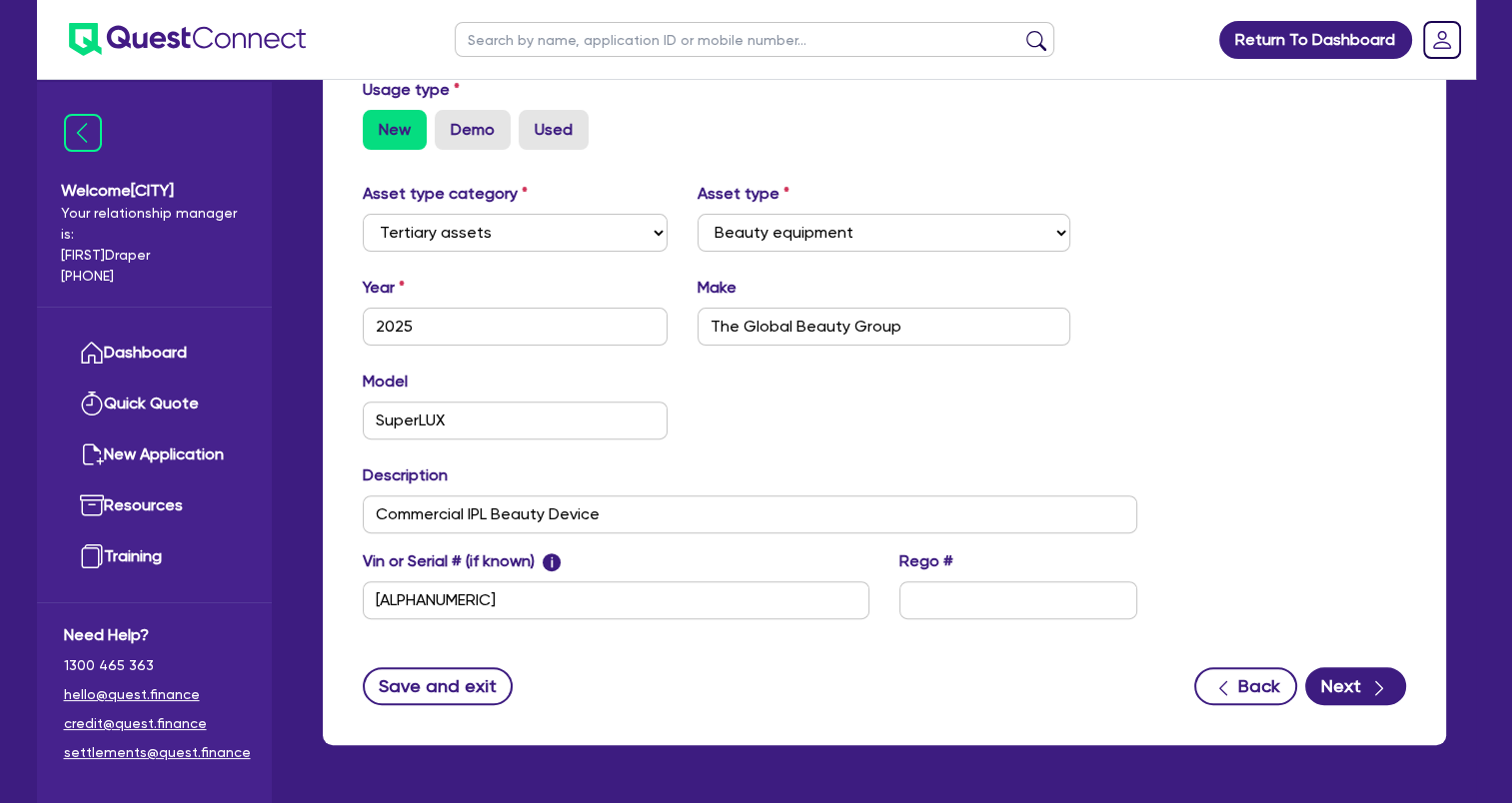 scroll, scrollTop: 650, scrollLeft: 0, axis: vertical 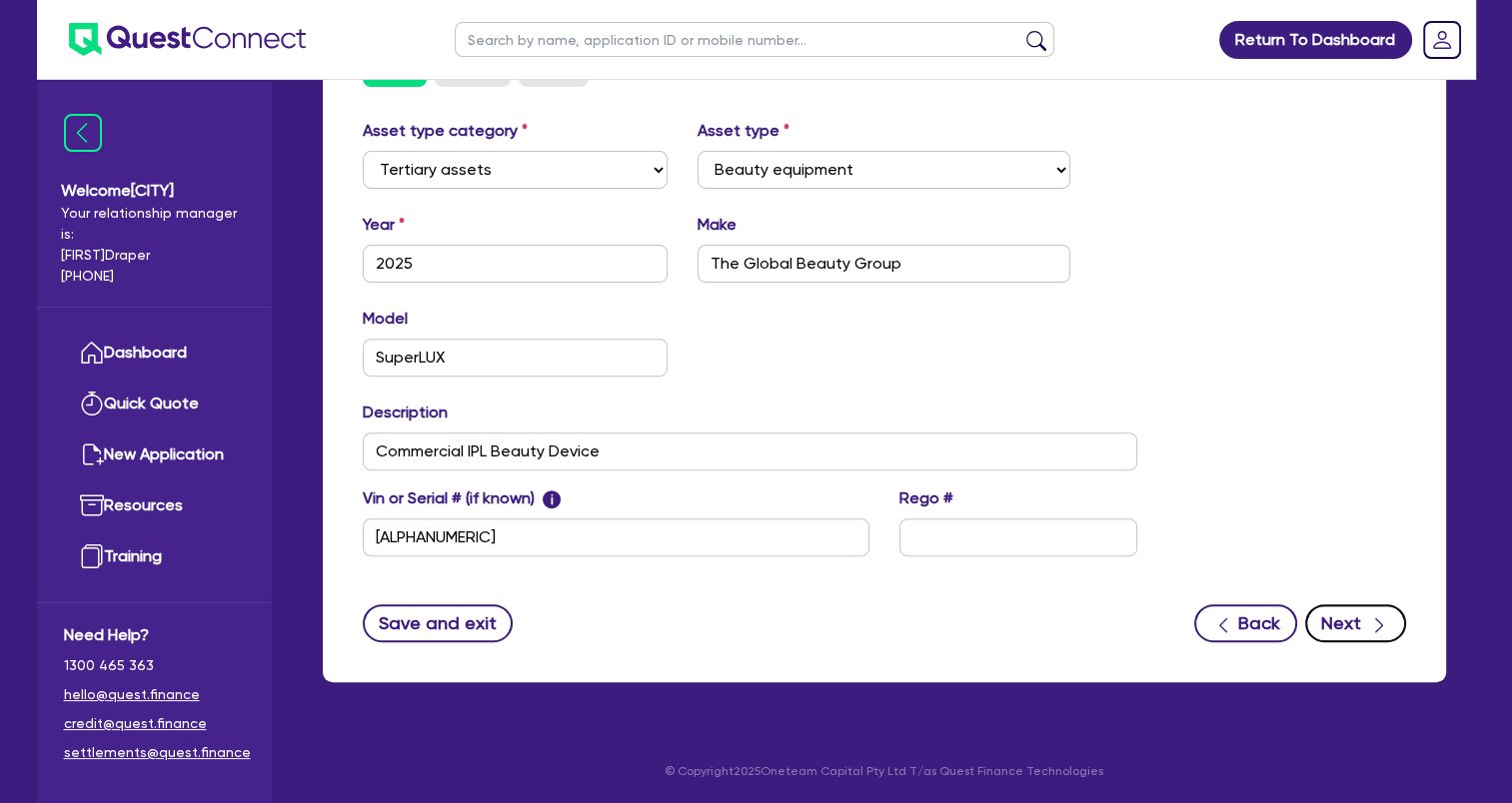 click on "Next" at bounding box center [1355, 623] 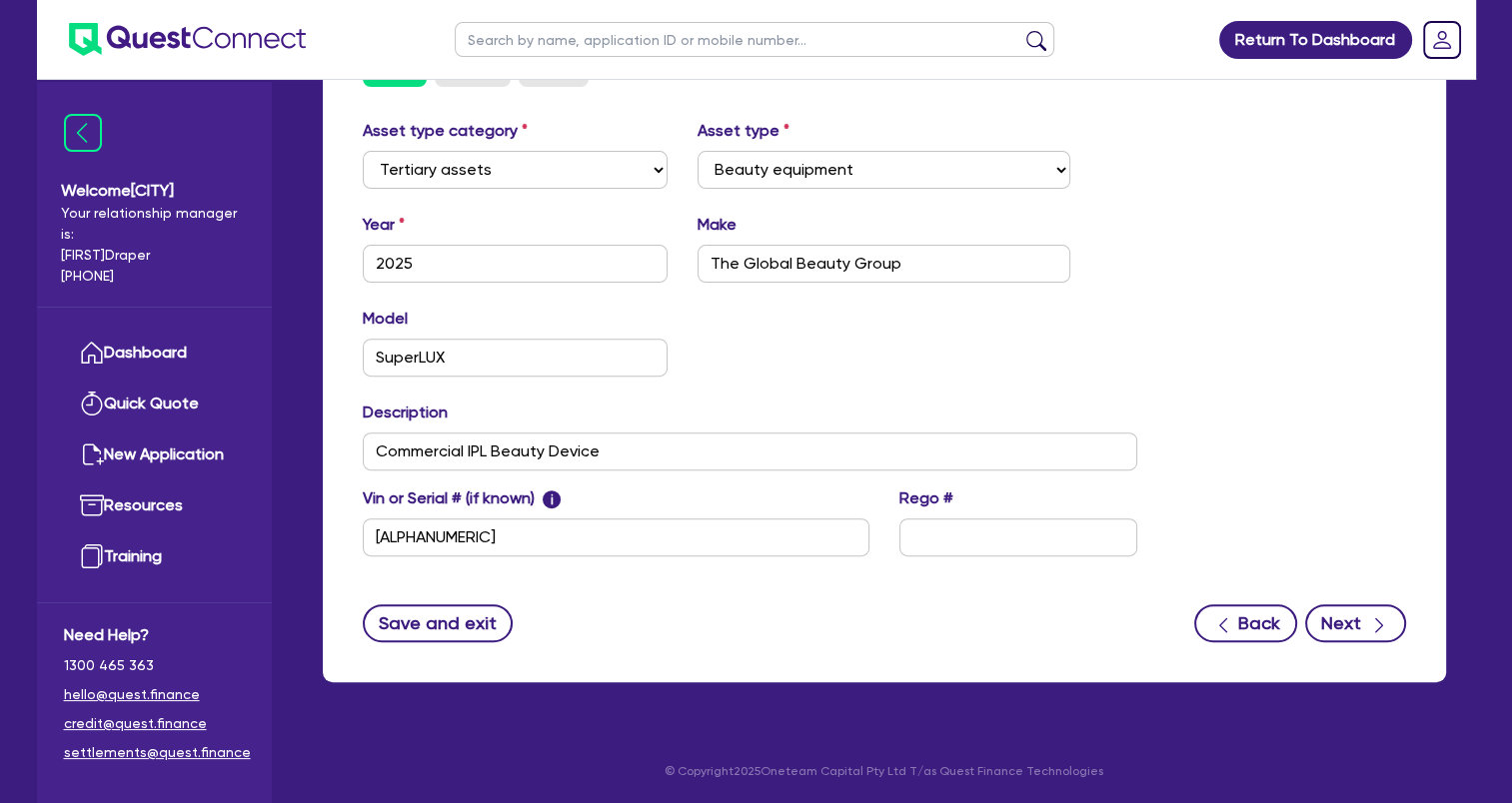 select on "Quest Finance - Own Book" 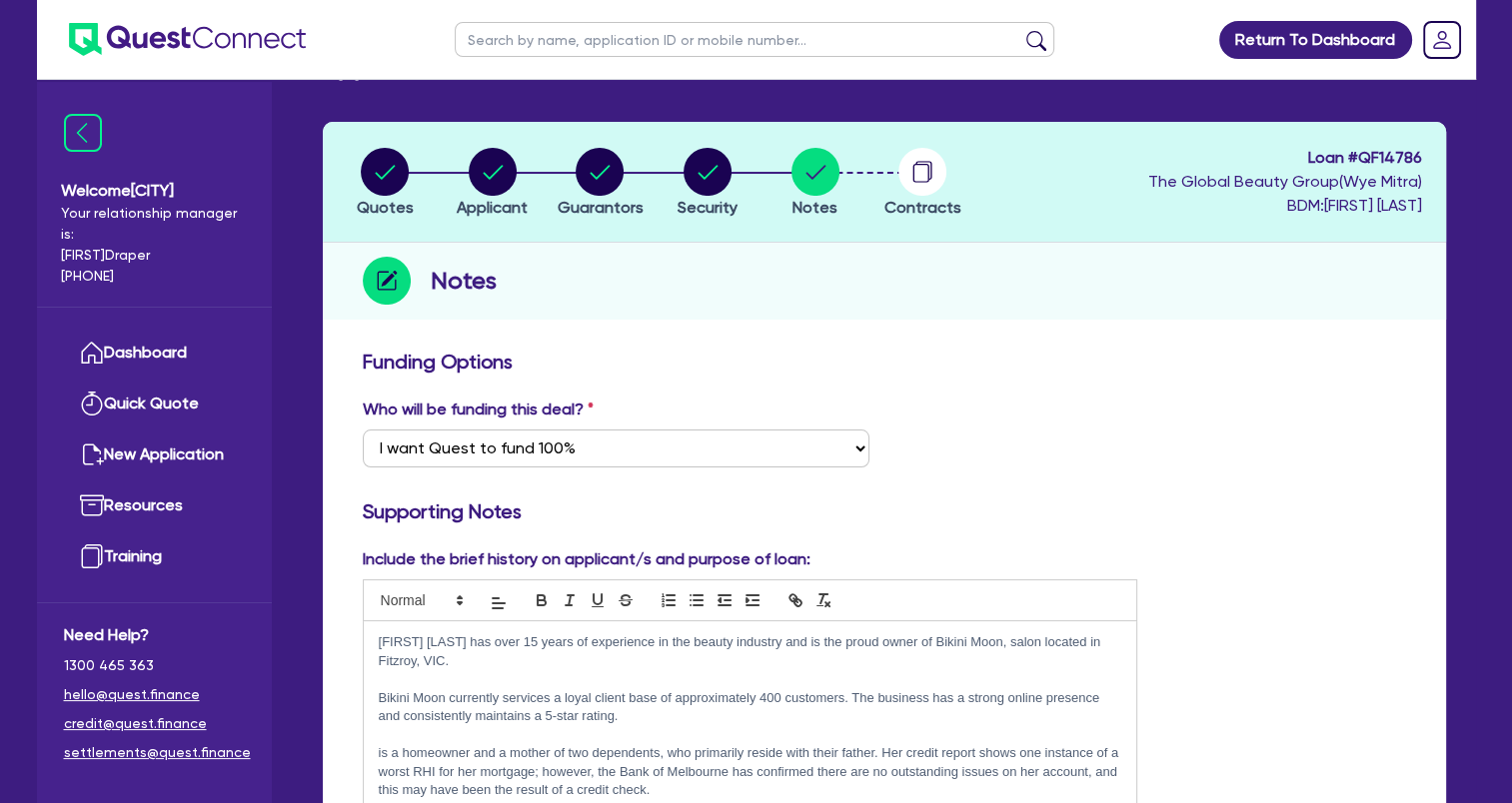 scroll, scrollTop: 58, scrollLeft: 0, axis: vertical 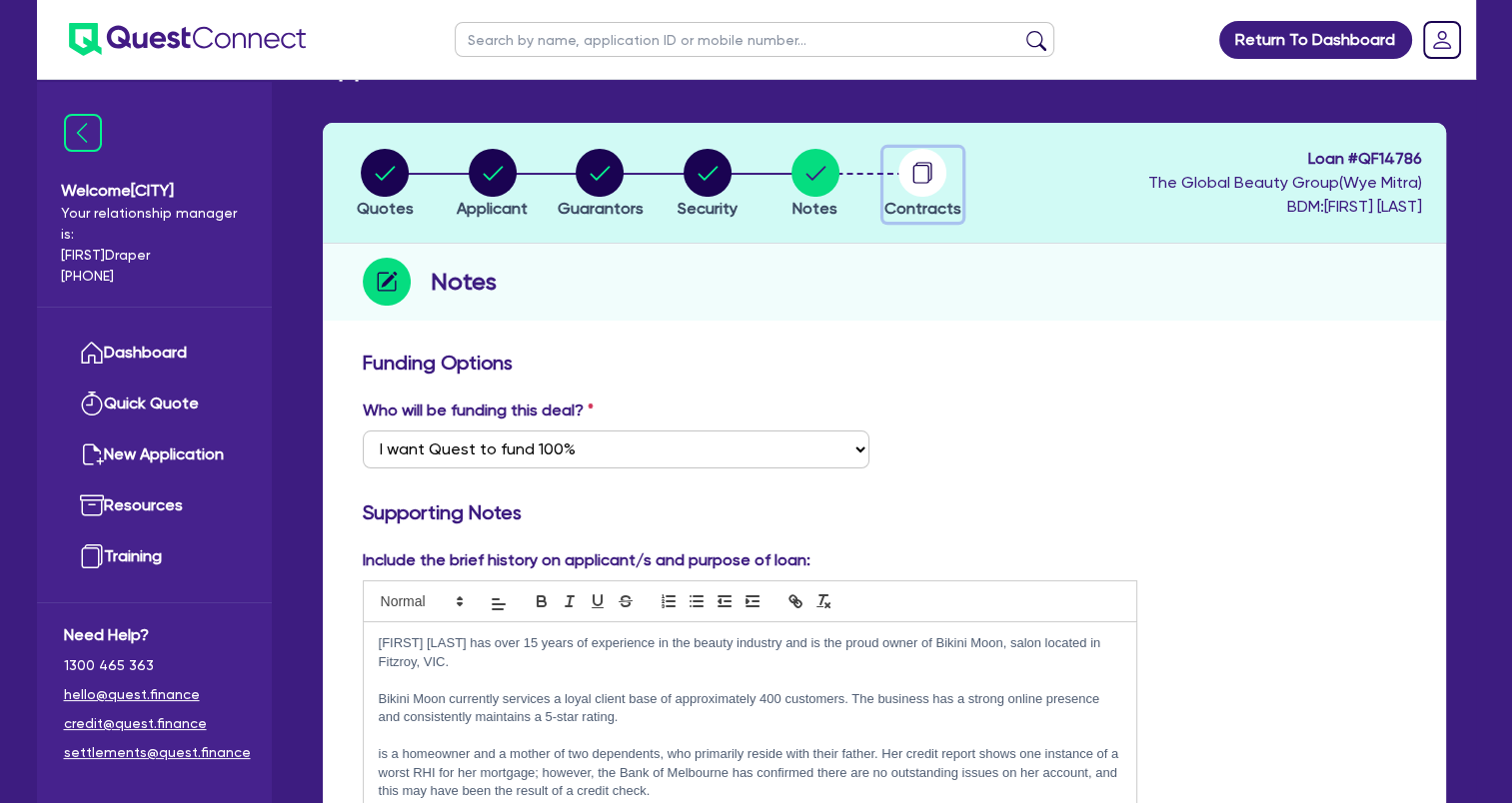 click on "Contracts" at bounding box center [922, 208] 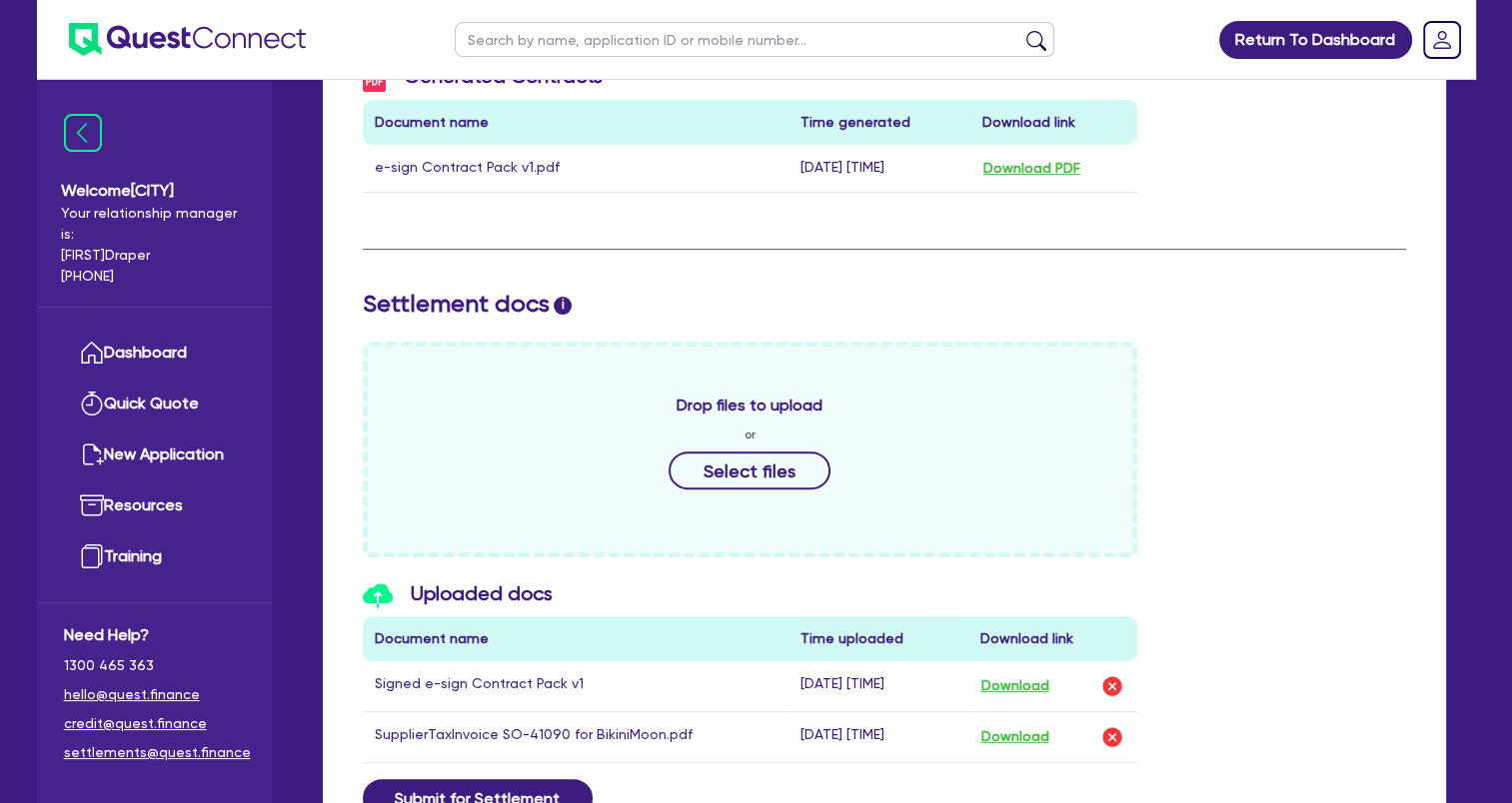 scroll, scrollTop: 699, scrollLeft: 0, axis: vertical 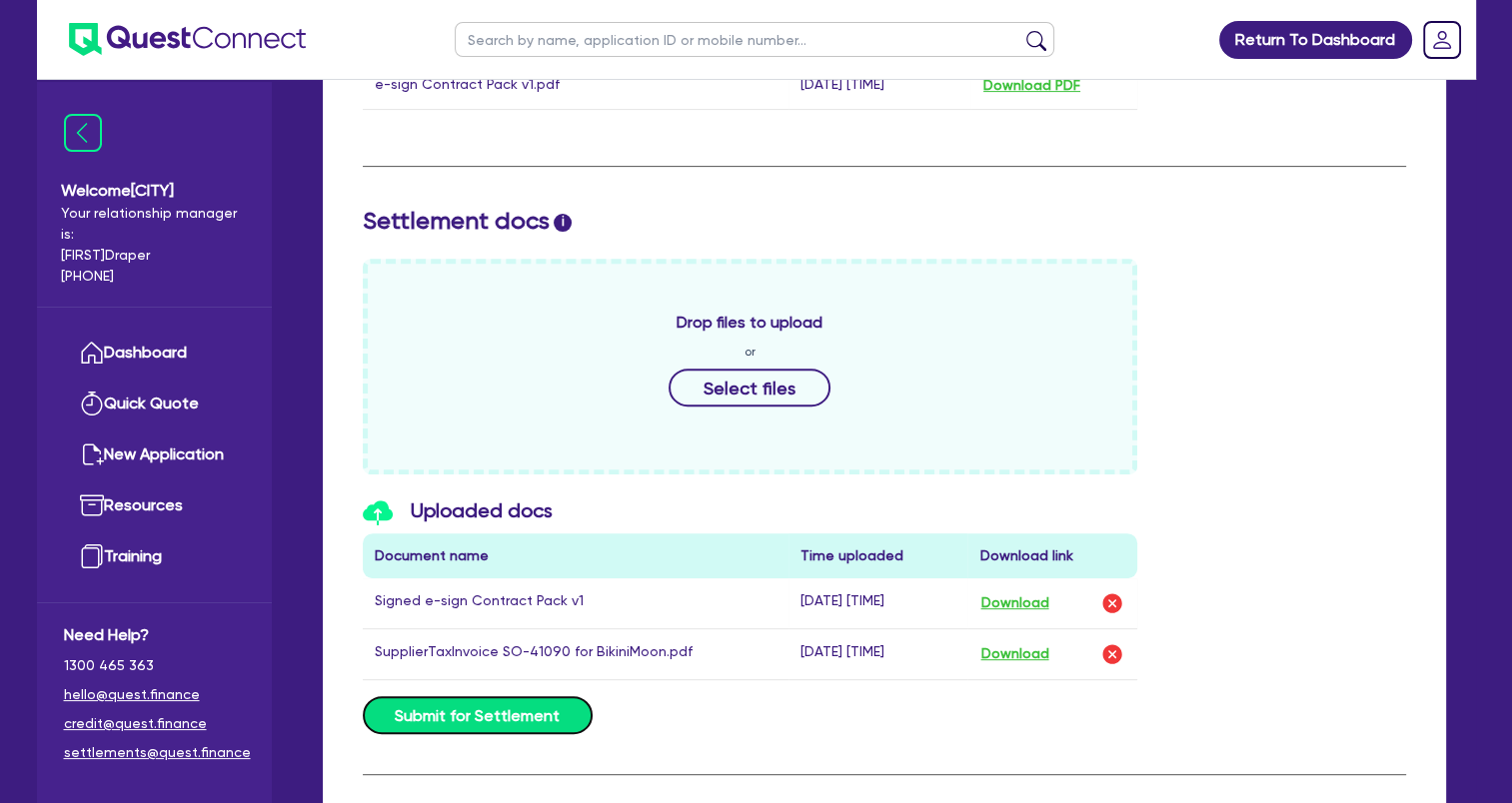 drag, startPoint x: 497, startPoint y: 718, endPoint x: 811, endPoint y: 679, distance: 316.4127 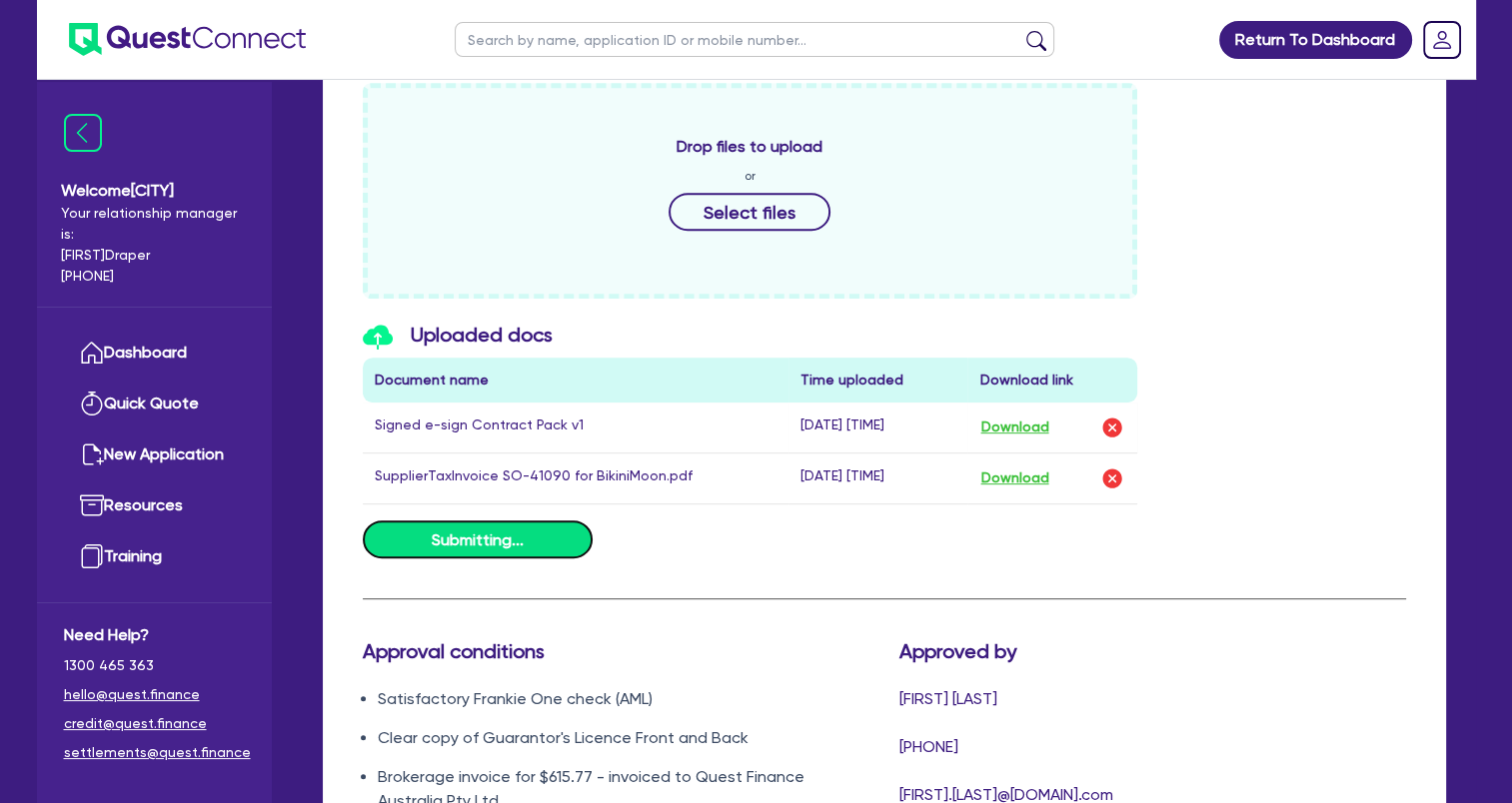 scroll, scrollTop: 999, scrollLeft: 0, axis: vertical 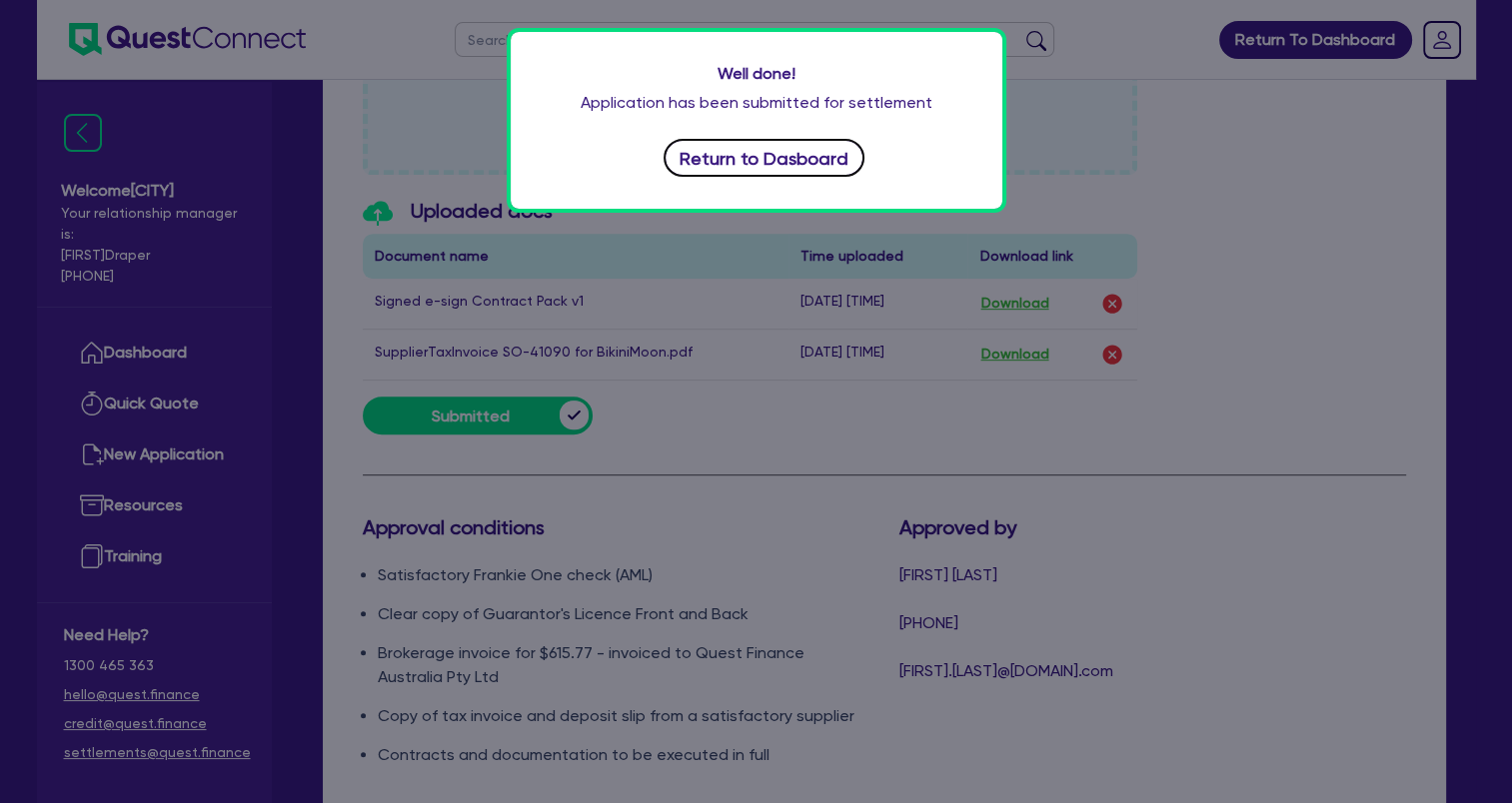 click on "Return to Dasboard" at bounding box center (764, 158) 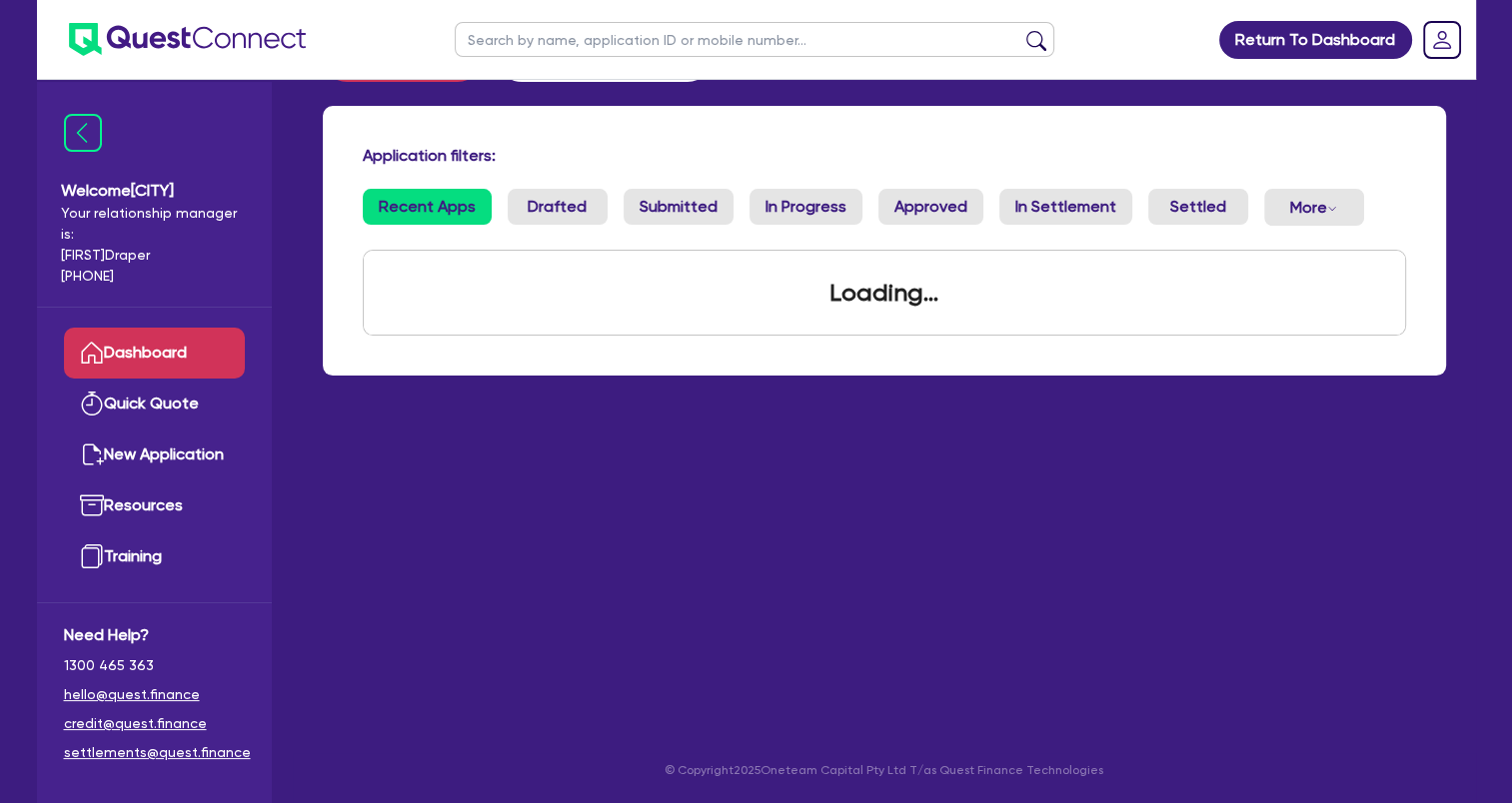 scroll, scrollTop: 0, scrollLeft: 0, axis: both 